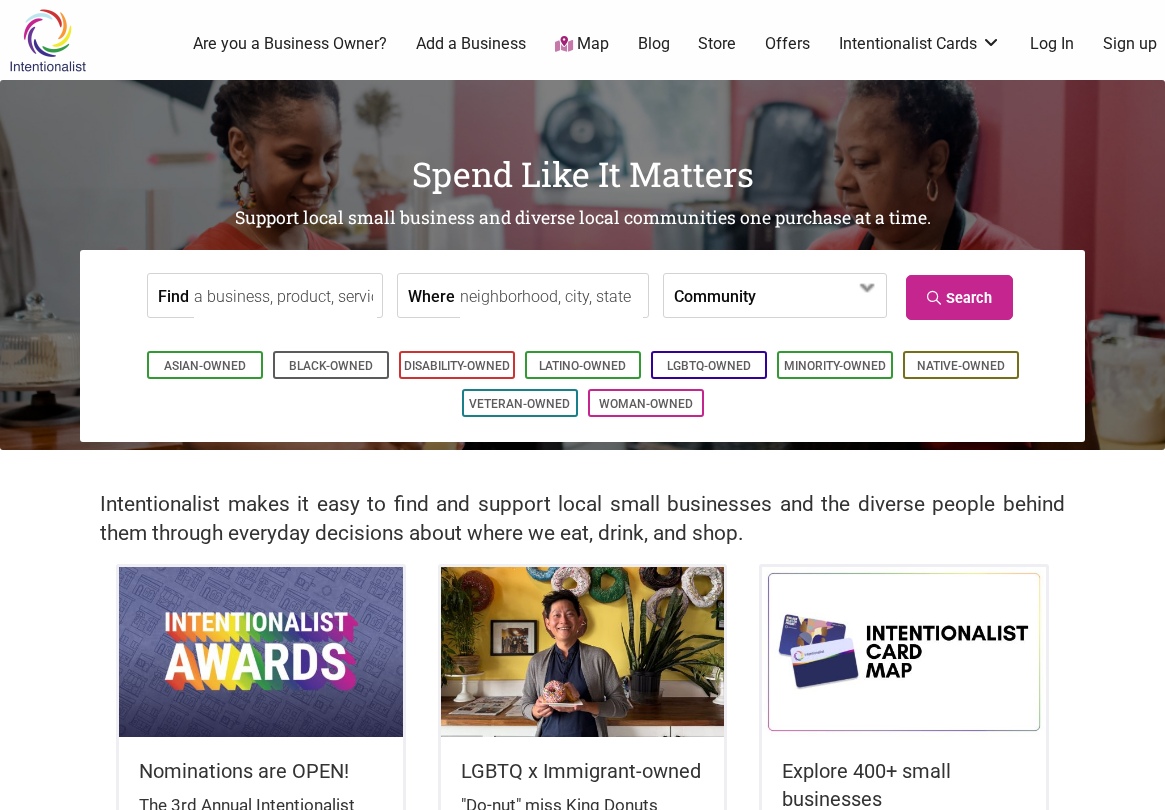 scroll, scrollTop: 0, scrollLeft: 0, axis: both 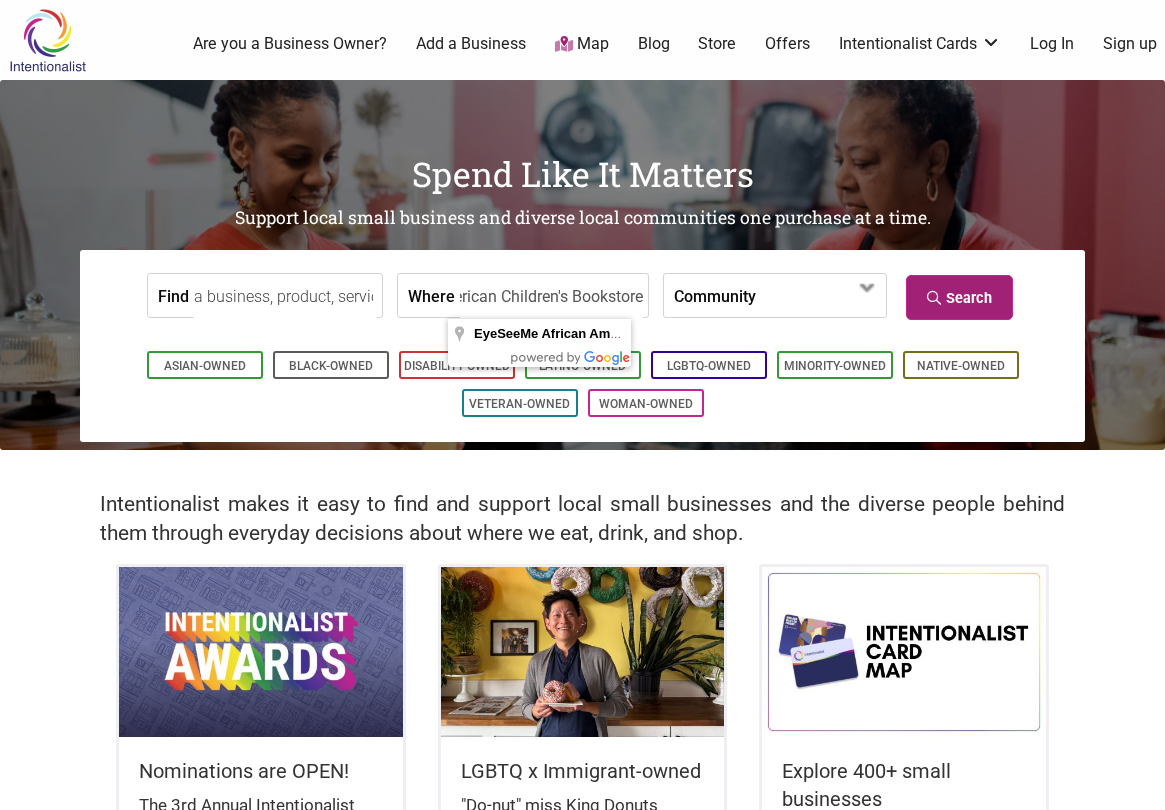 type on "EyeSeeMe African American Children's Bookstore" 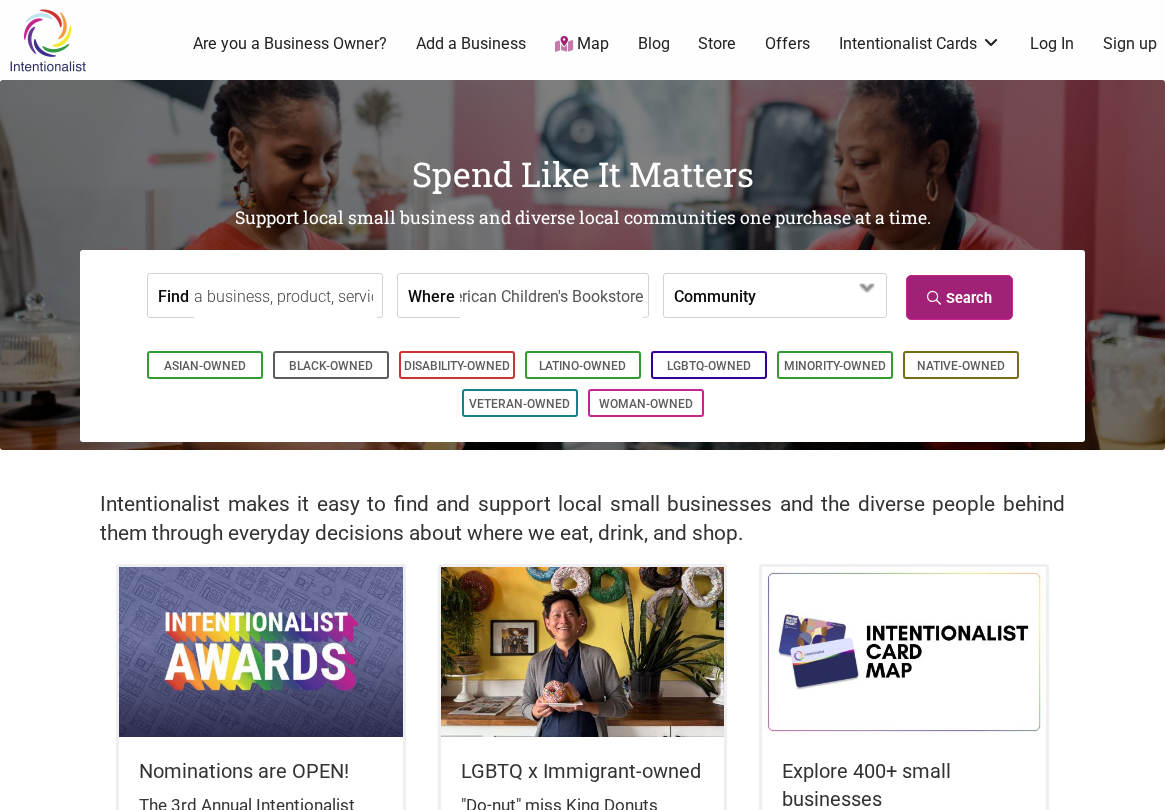 scroll, scrollTop: 0, scrollLeft: 0, axis: both 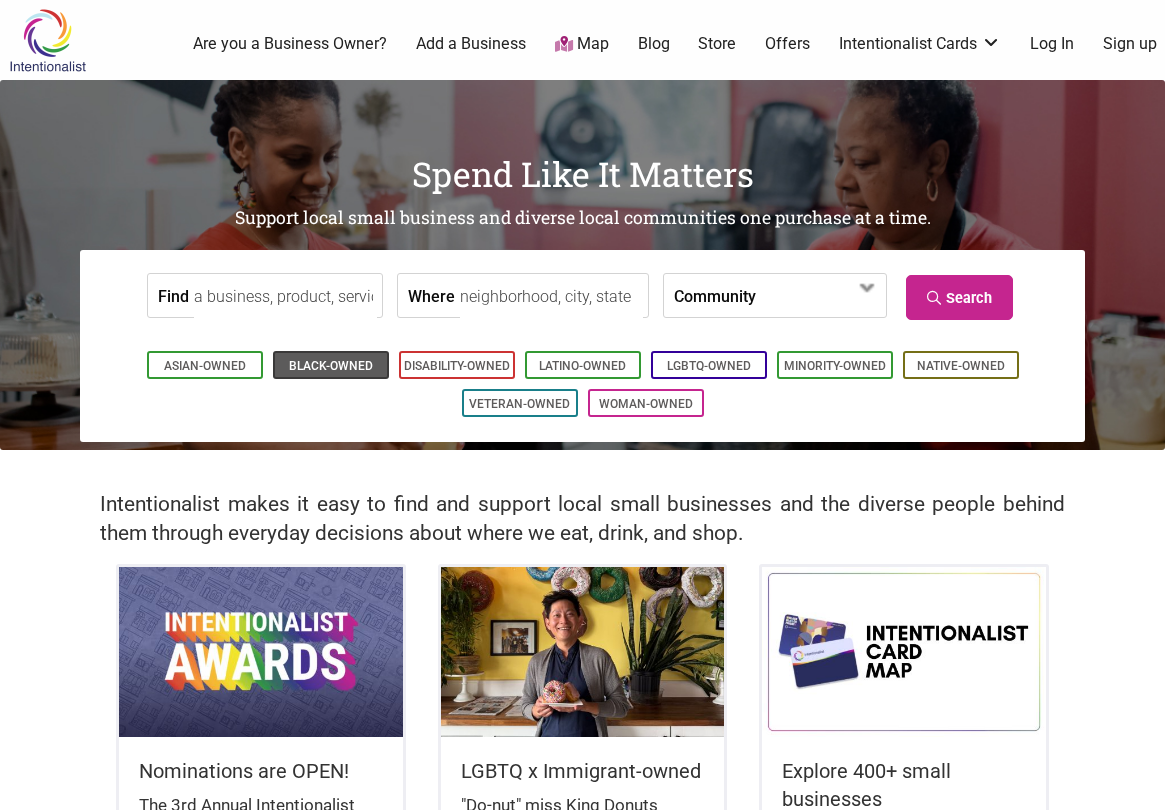 click on "Black-Owned" at bounding box center [331, 366] 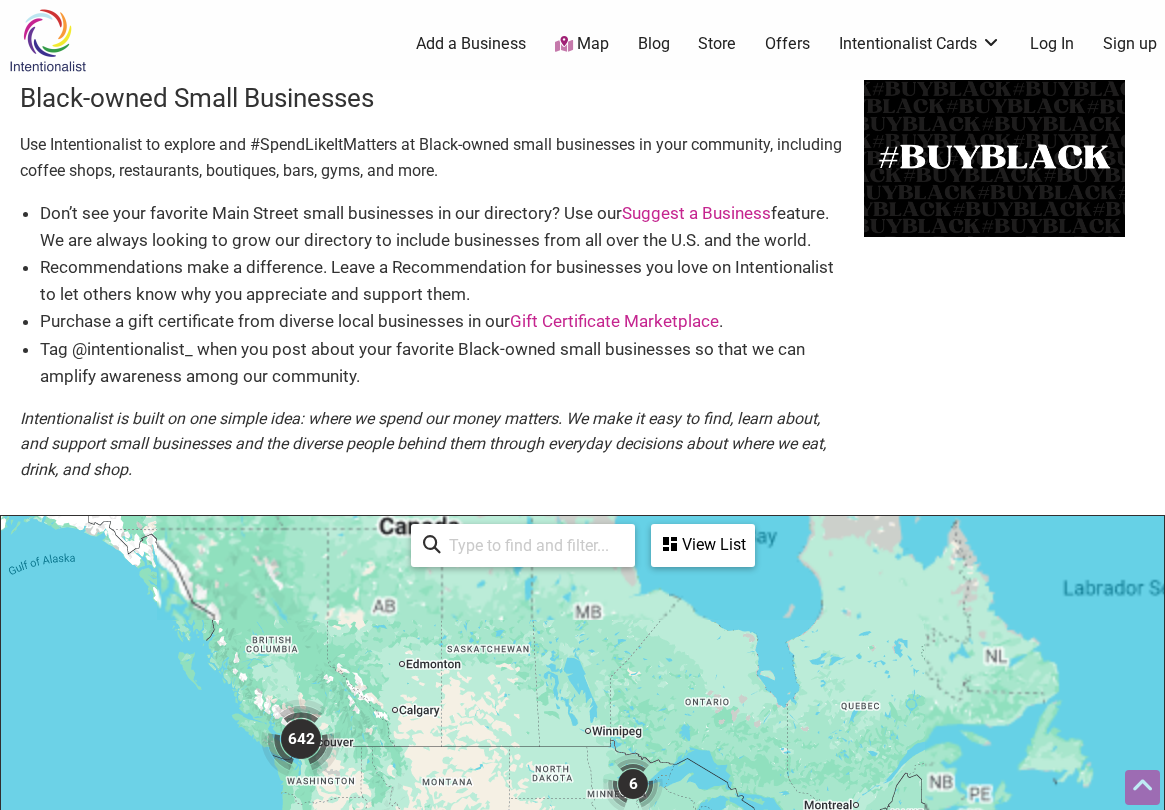 scroll, scrollTop: 600, scrollLeft: 0, axis: vertical 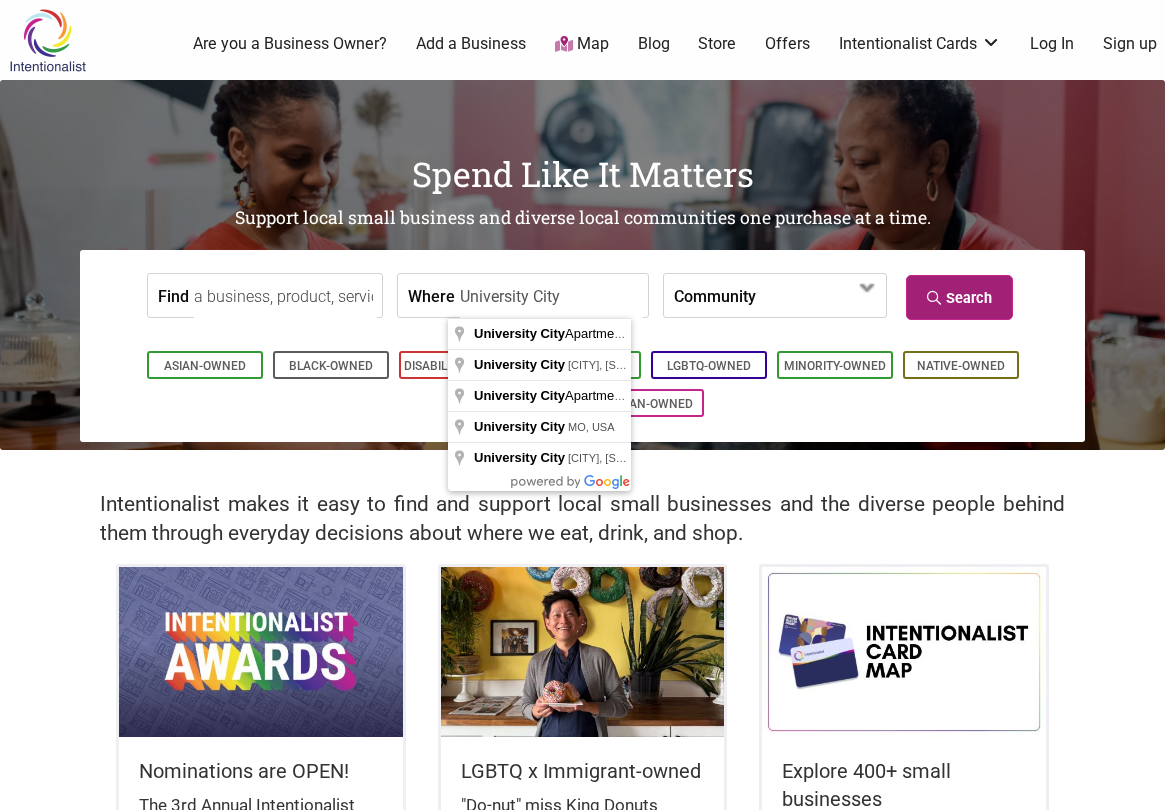 type on "University City" 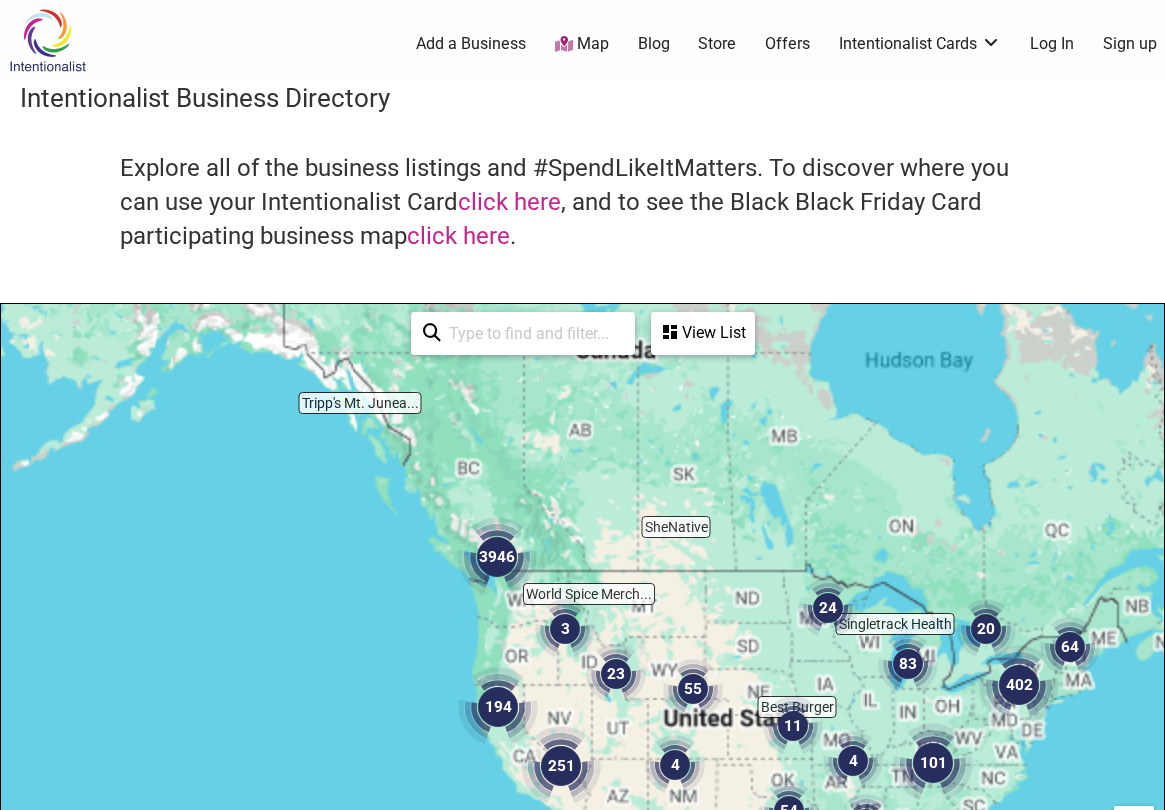scroll, scrollTop: 600, scrollLeft: 0, axis: vertical 